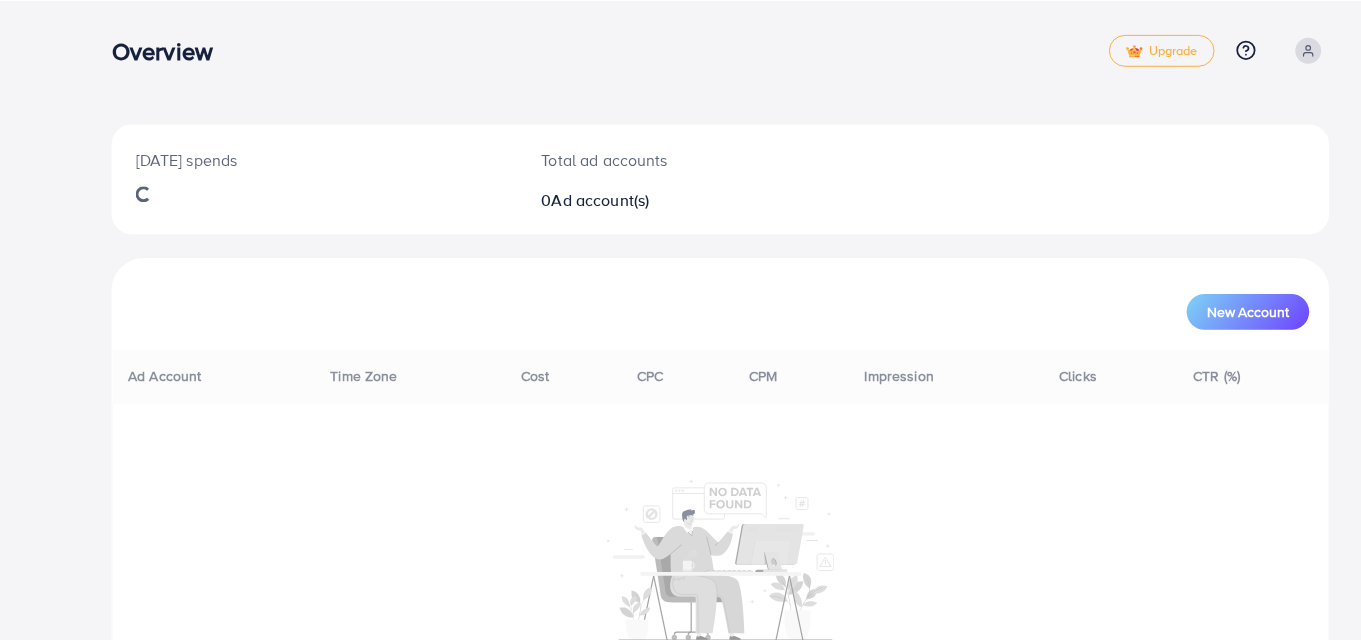scroll, scrollTop: 0, scrollLeft: 0, axis: both 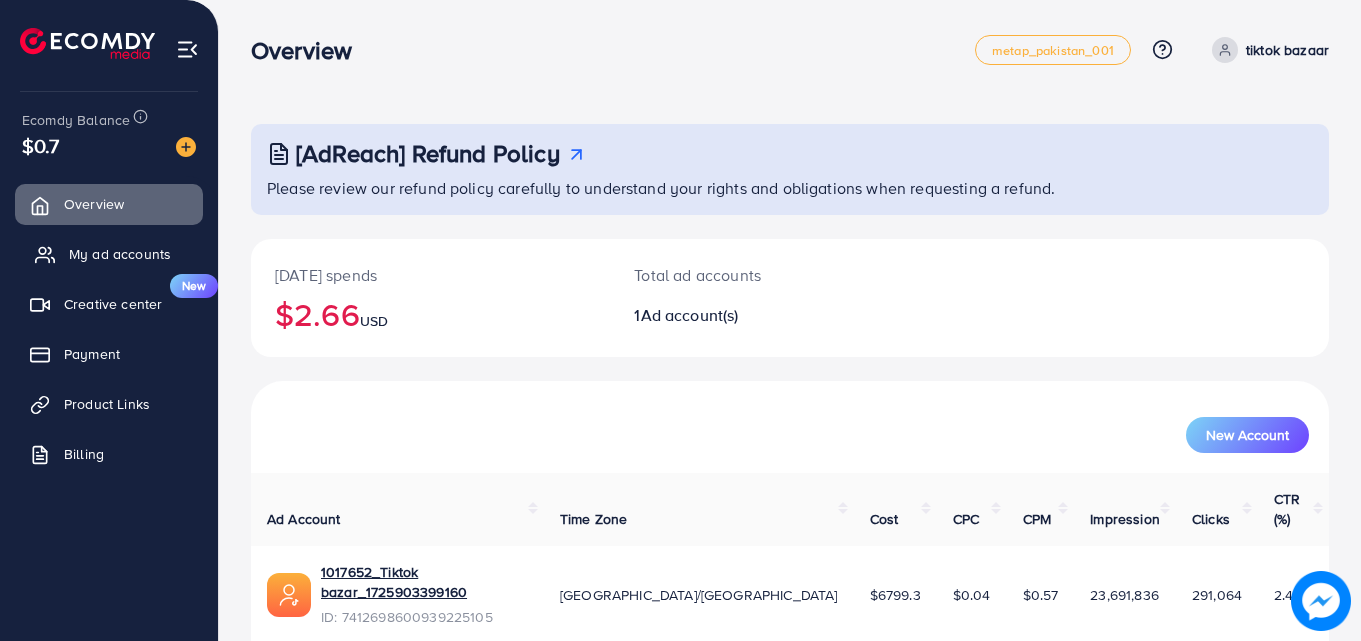 click on "My ad accounts" at bounding box center [120, 254] 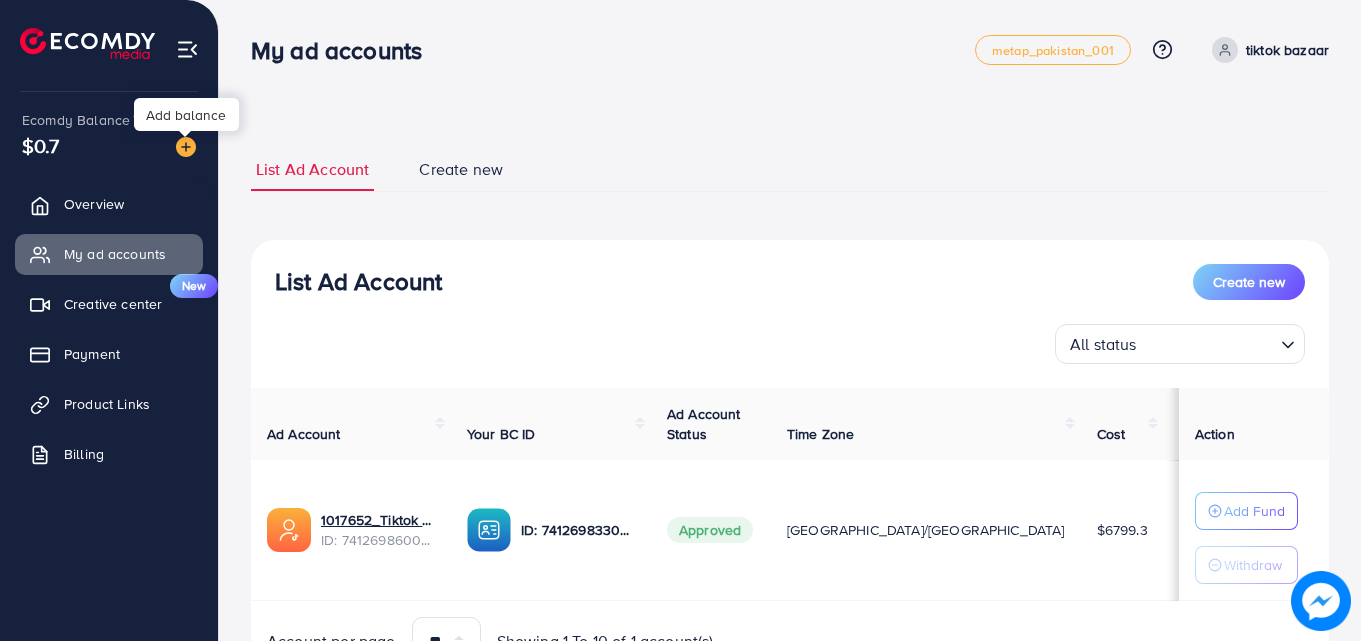 click at bounding box center (186, 147) 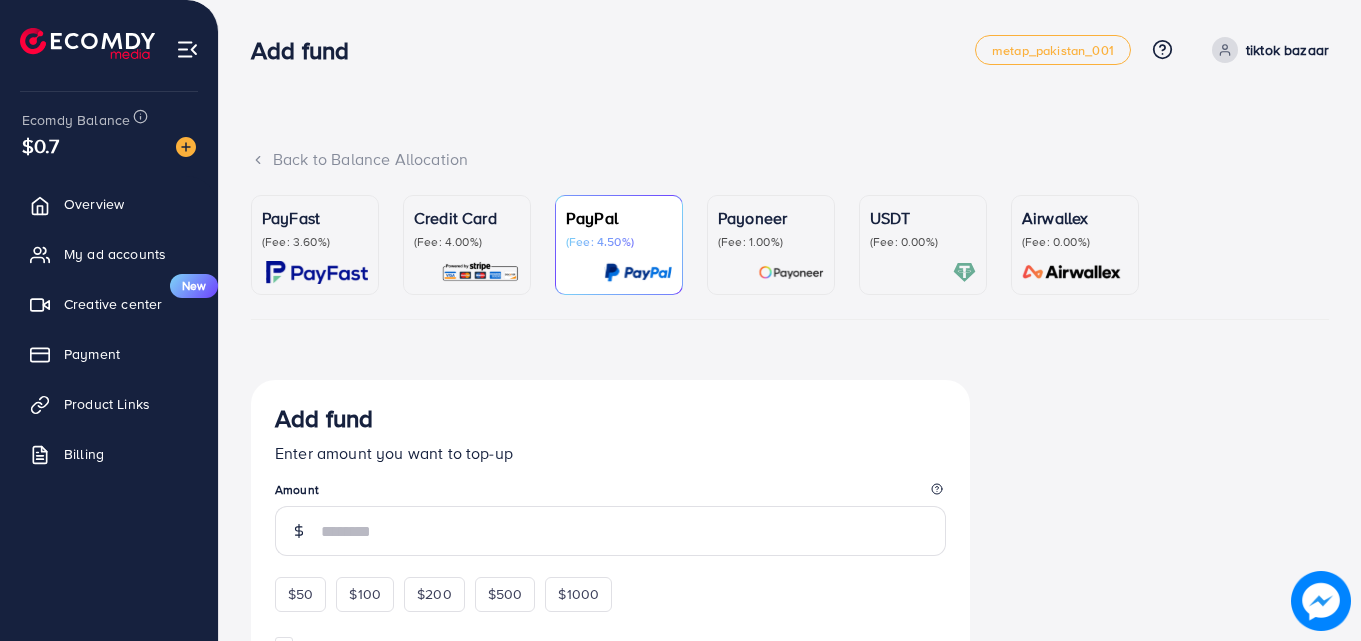 click on "USDT   (Fee: 0.00%)" at bounding box center (923, 245) 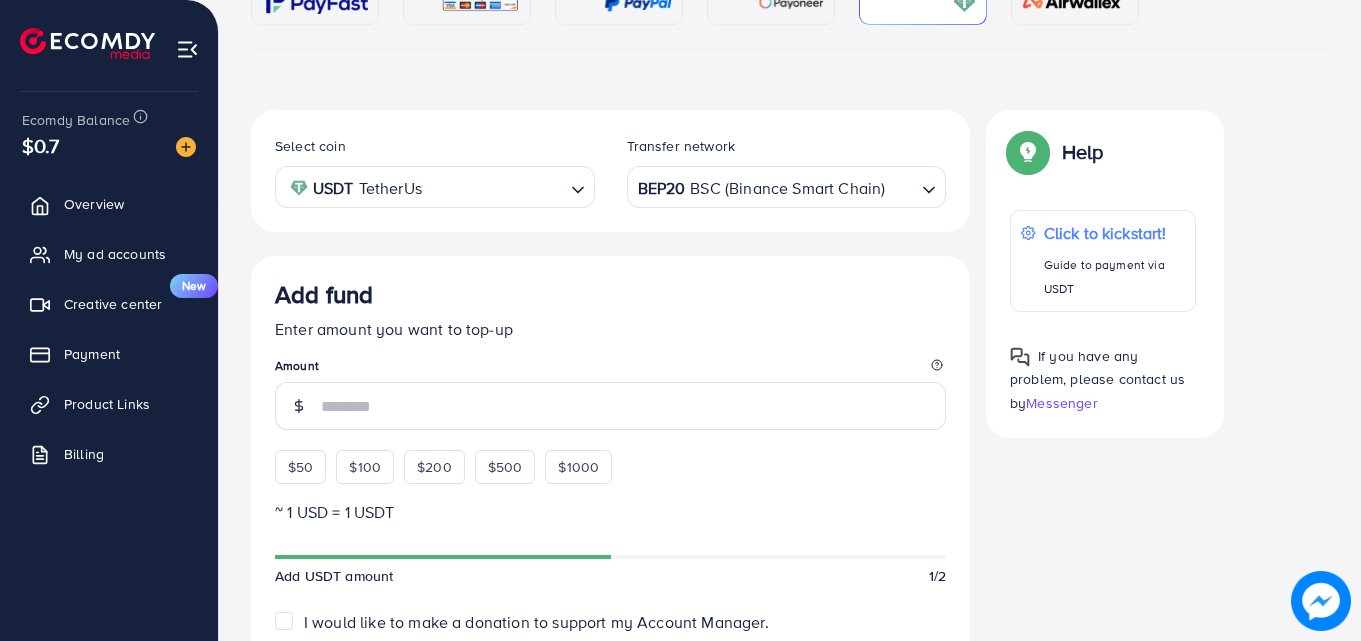scroll, scrollTop: 273, scrollLeft: 0, axis: vertical 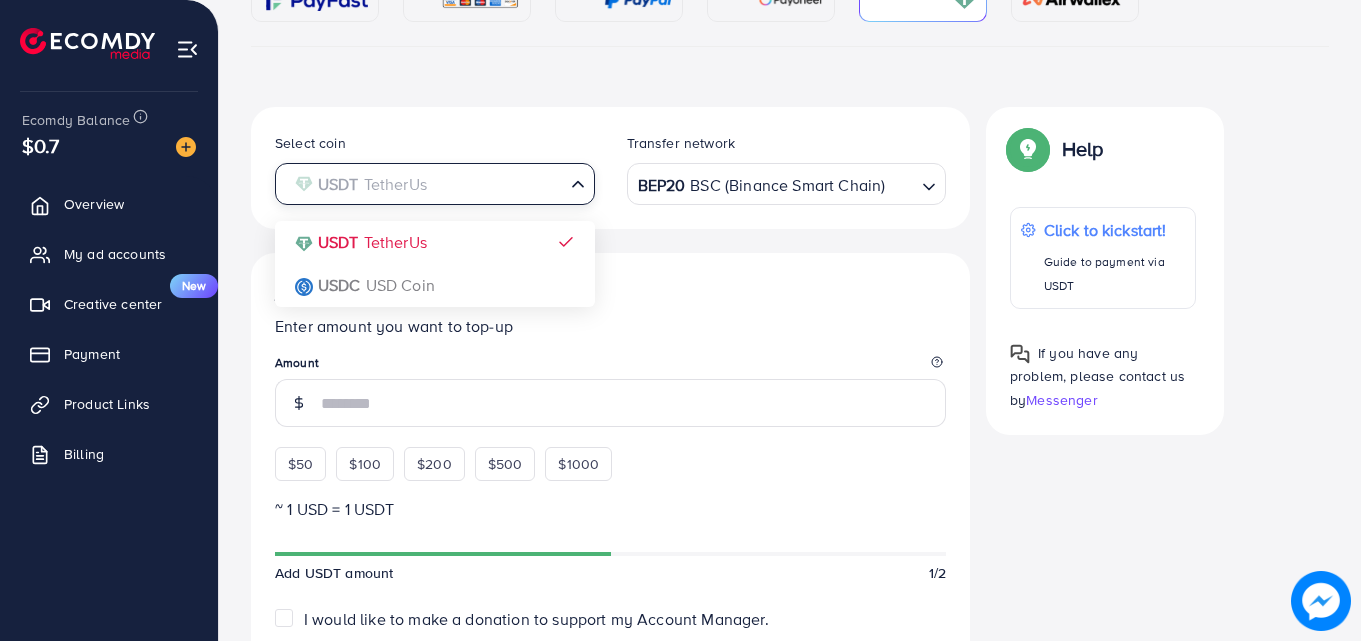 click at bounding box center [423, 184] 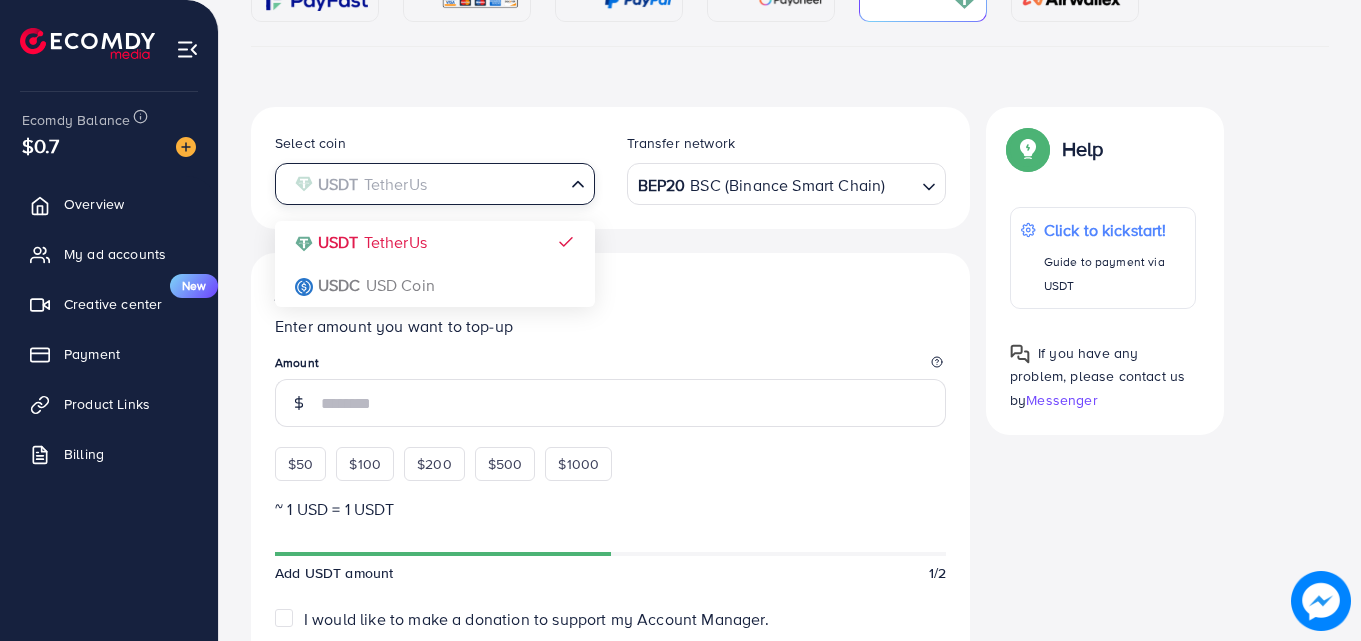 click at bounding box center (423, 184) 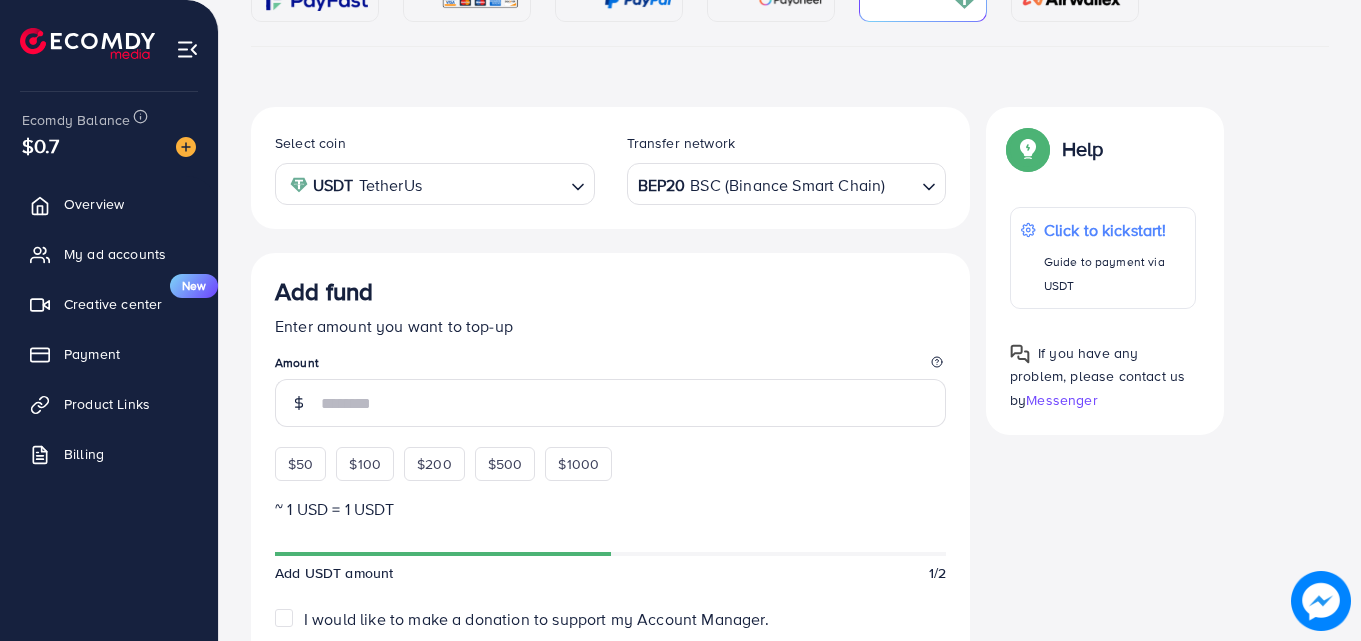 click on "Select coin   USDT TetherUs           Loading...     USDT TetherUs USDC USD Coin       Transfer network   BEP20 BSC (Binance Smart Chain)           Loading..." at bounding box center [610, 168] 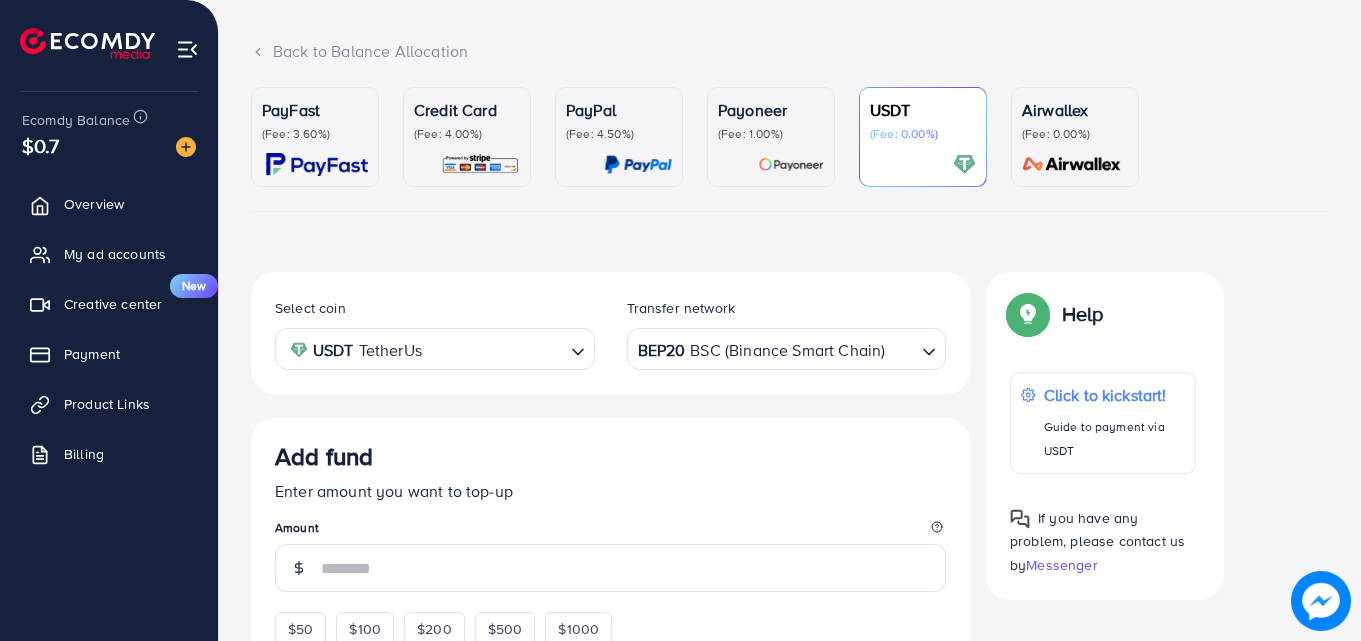 scroll, scrollTop: 102, scrollLeft: 0, axis: vertical 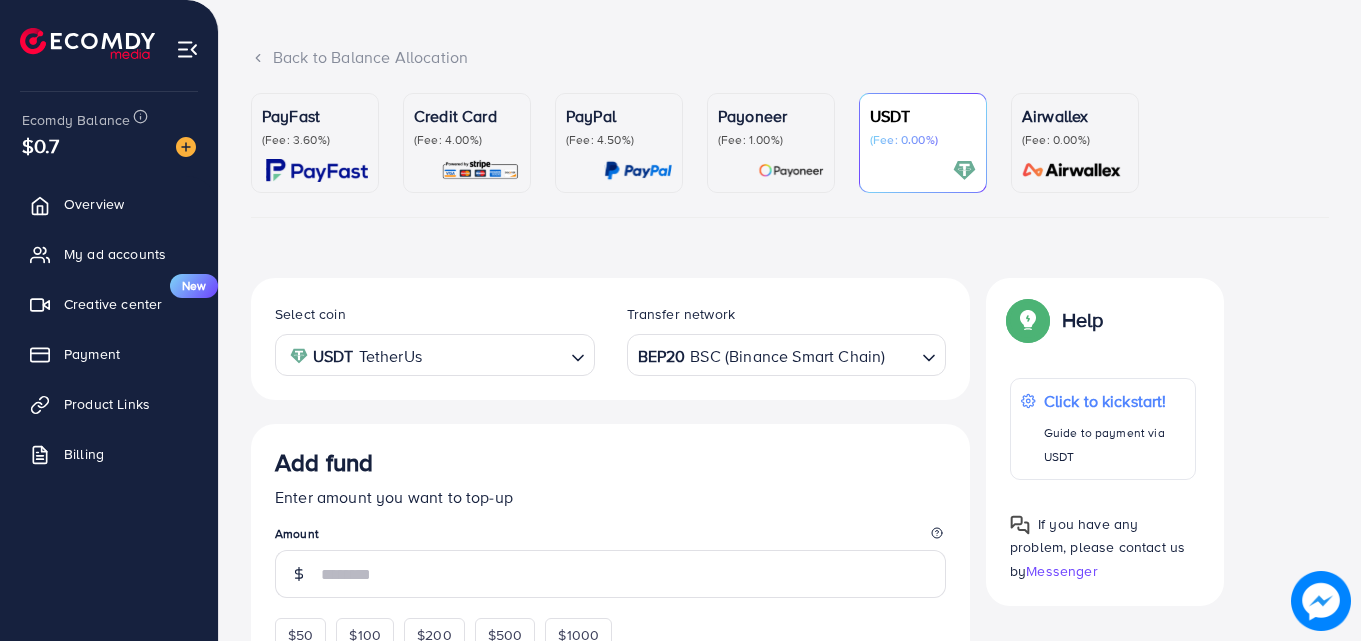 click on "Airwallex" at bounding box center [1075, 116] 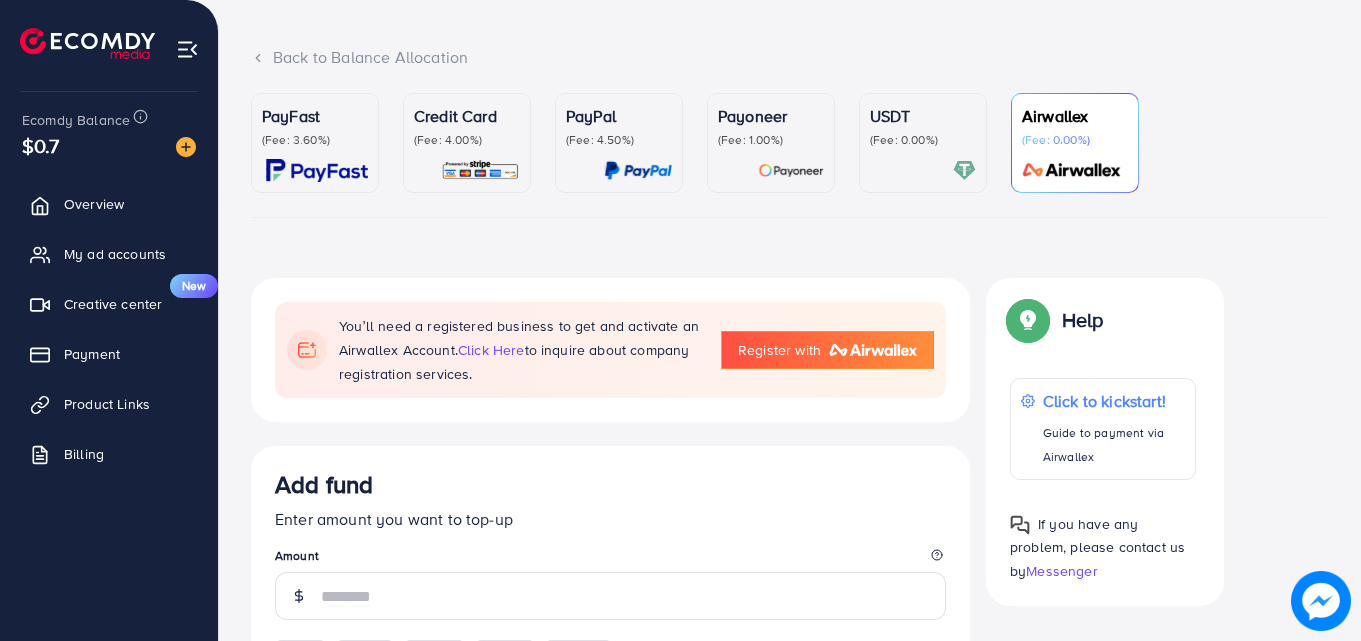 click on "PayFast" at bounding box center (315, 116) 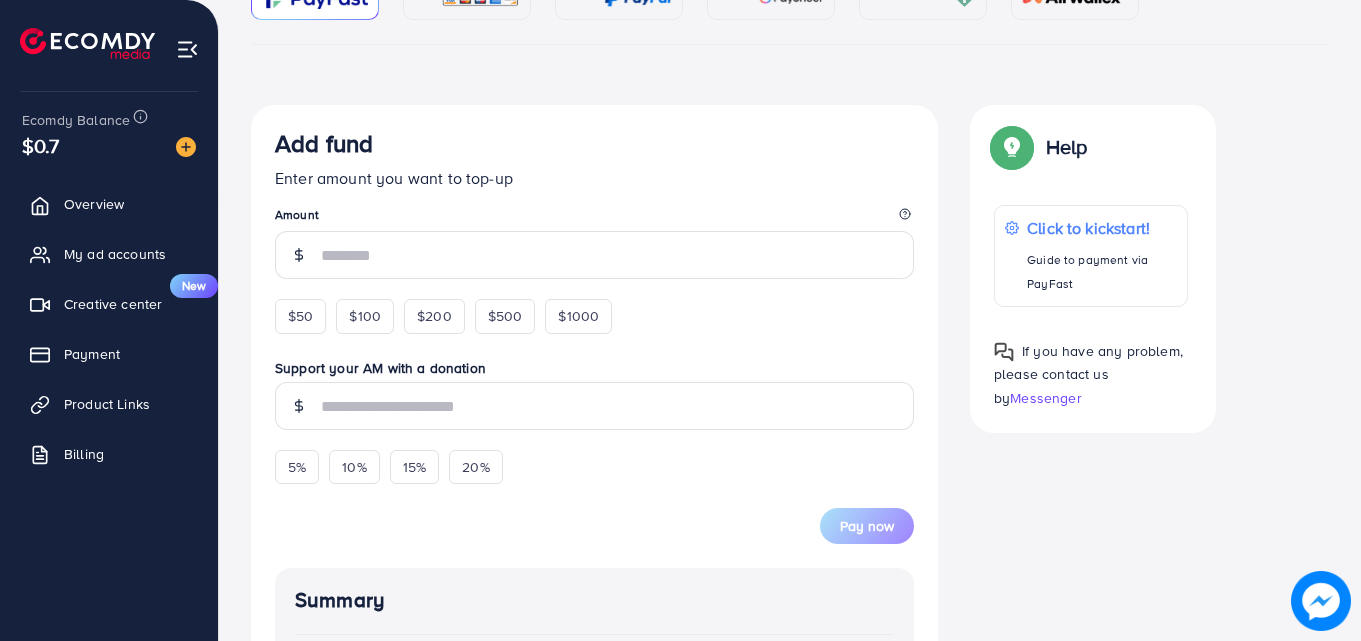 scroll, scrollTop: 278, scrollLeft: 0, axis: vertical 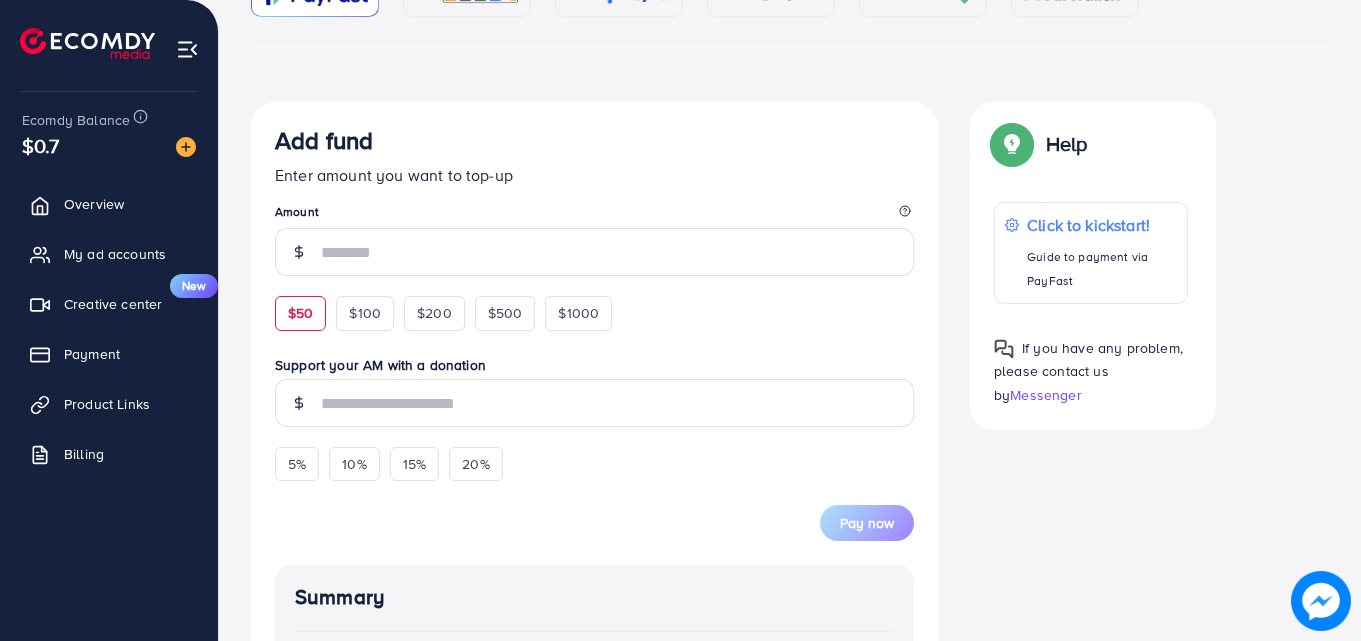 click on "$50" at bounding box center [300, 313] 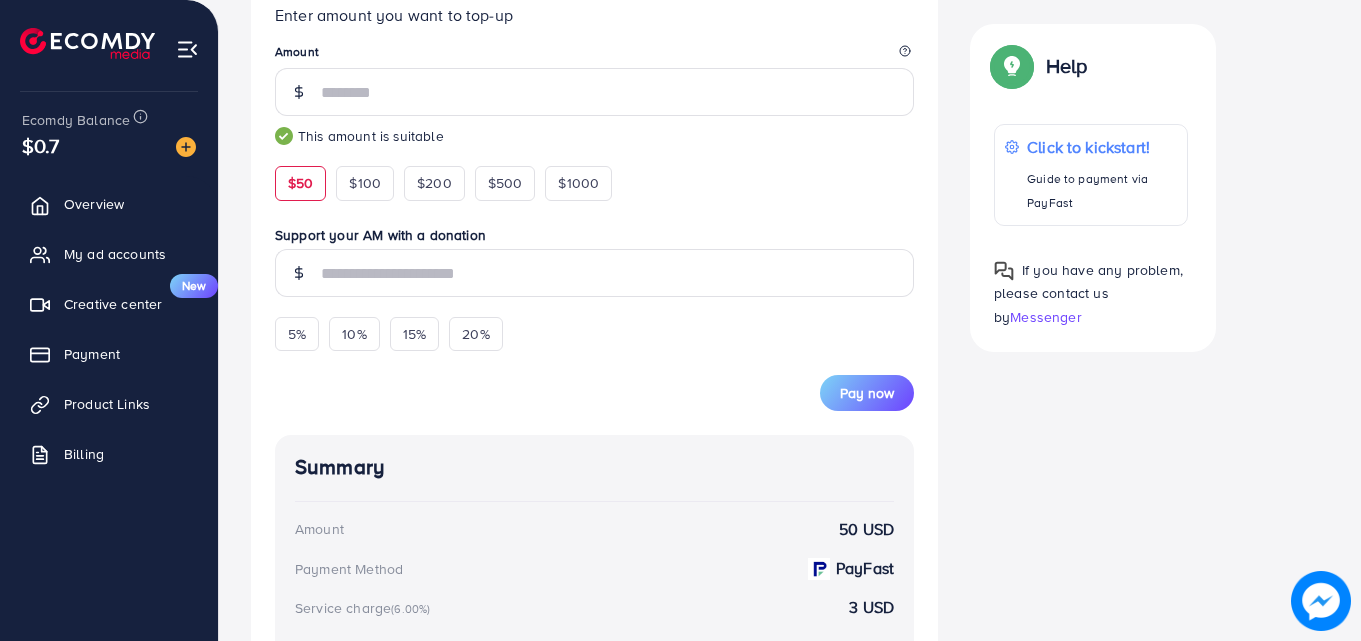 scroll, scrollTop: 452, scrollLeft: 0, axis: vertical 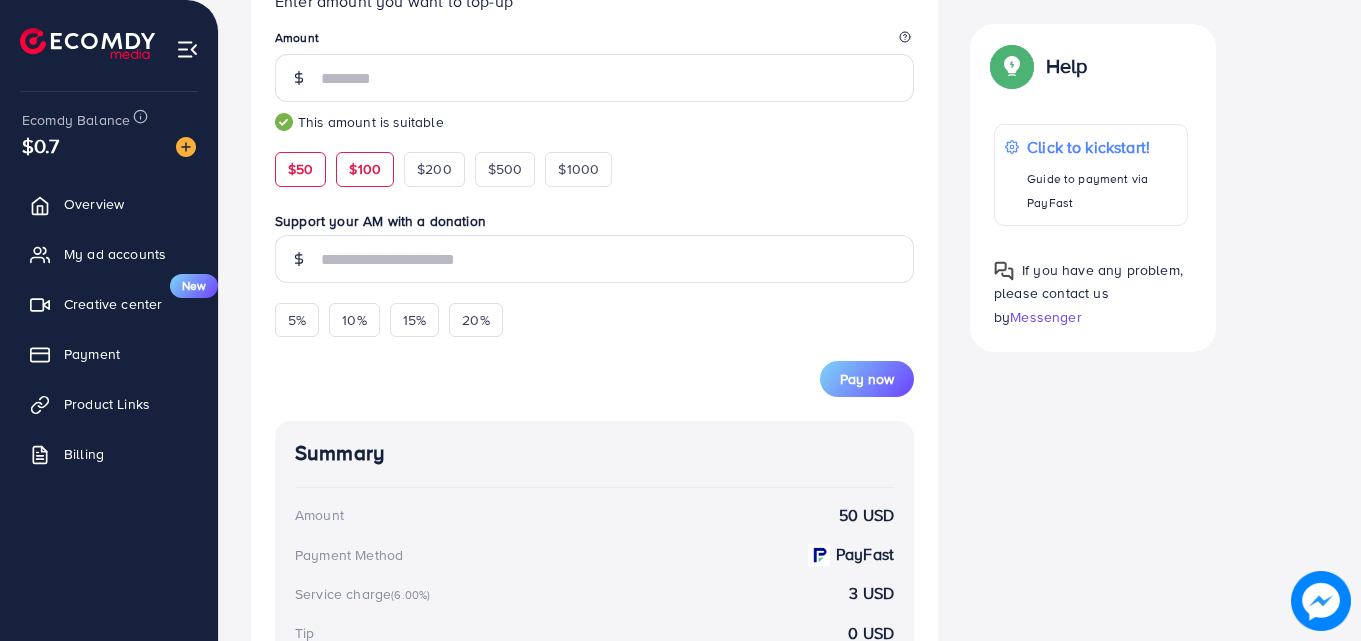 click on "$100" at bounding box center (365, 169) 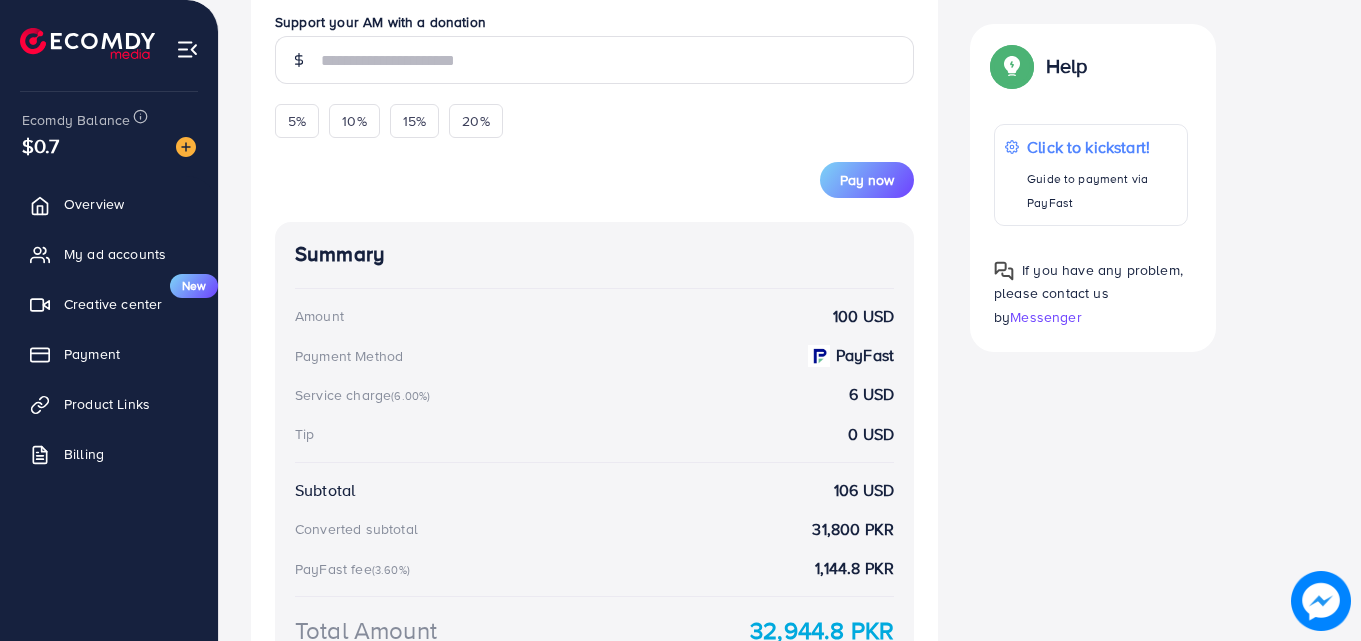 scroll, scrollTop: 639, scrollLeft: 0, axis: vertical 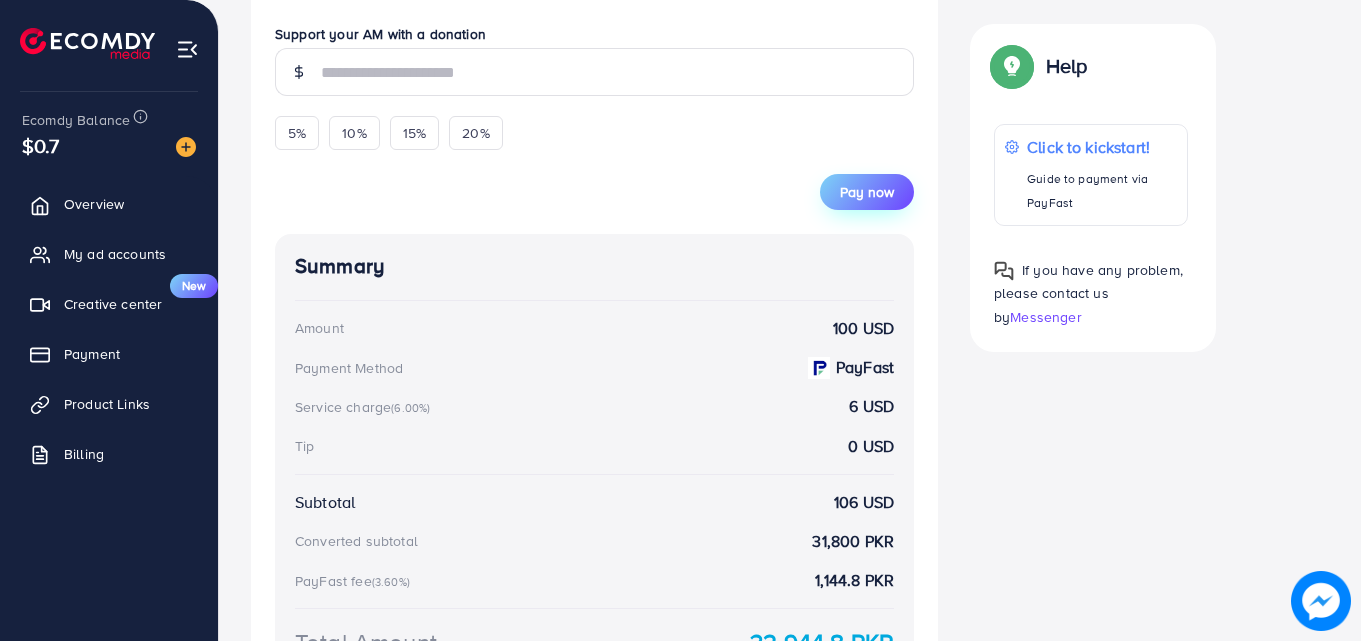 click on "Pay now" at bounding box center (867, 192) 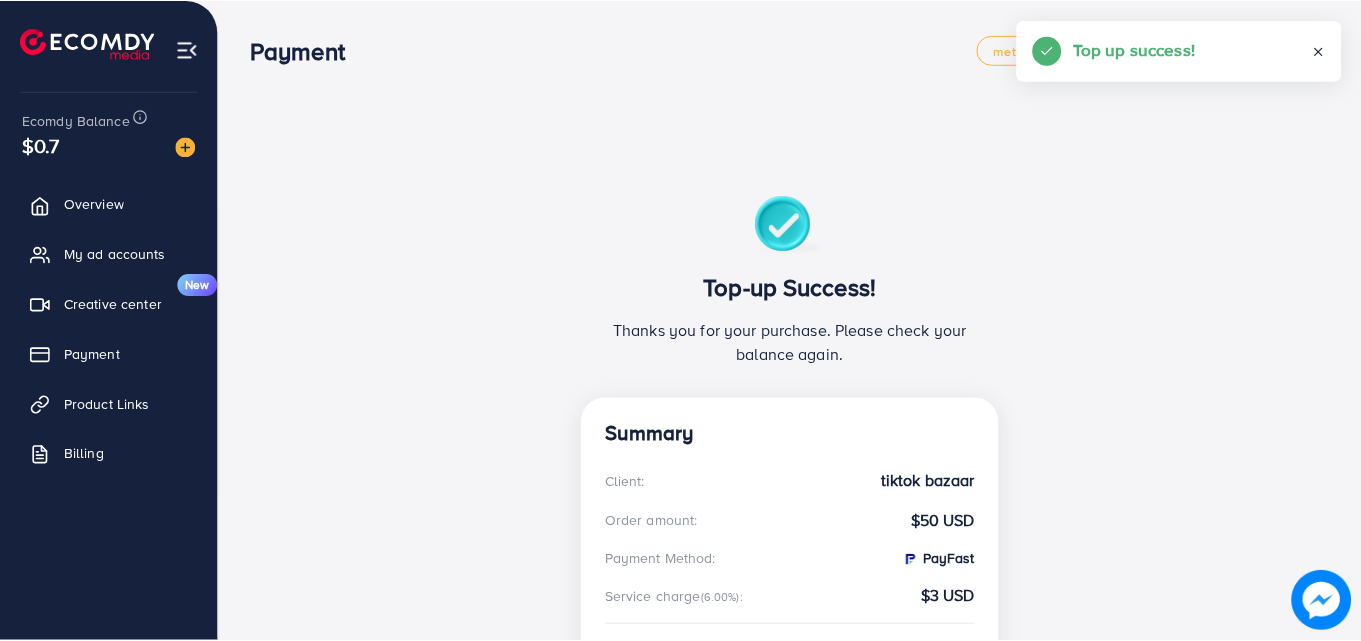 scroll, scrollTop: 0, scrollLeft: 0, axis: both 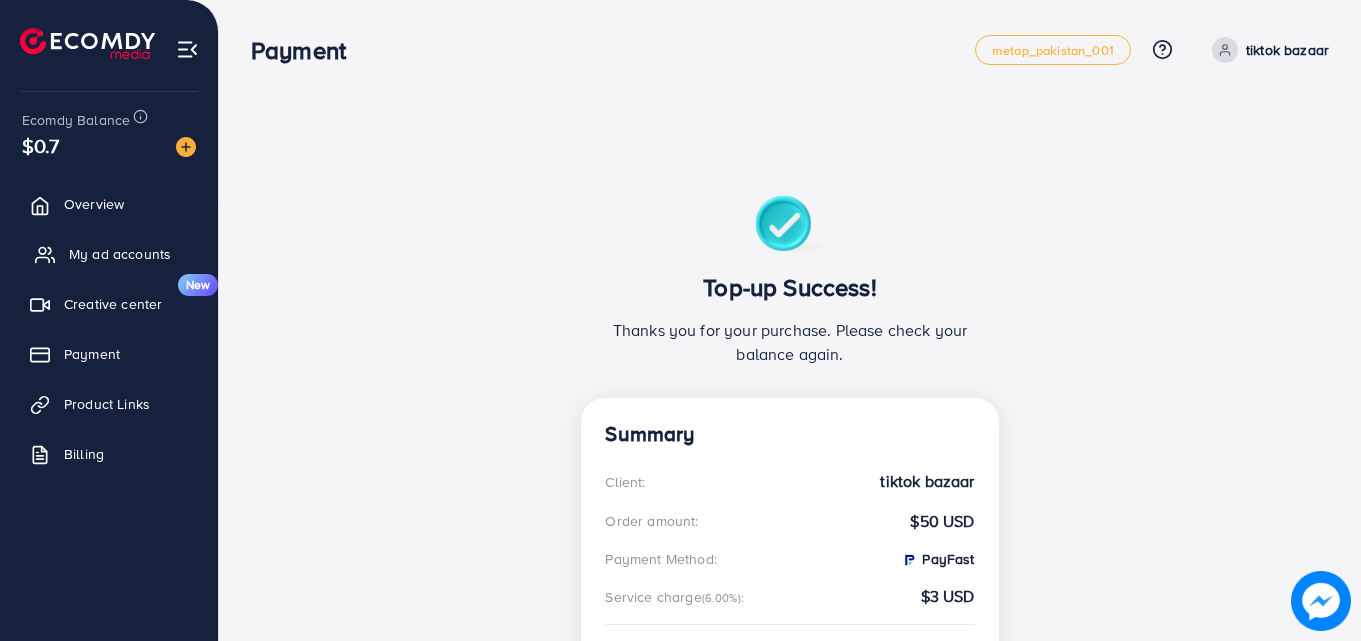 click on "My ad accounts" at bounding box center (120, 254) 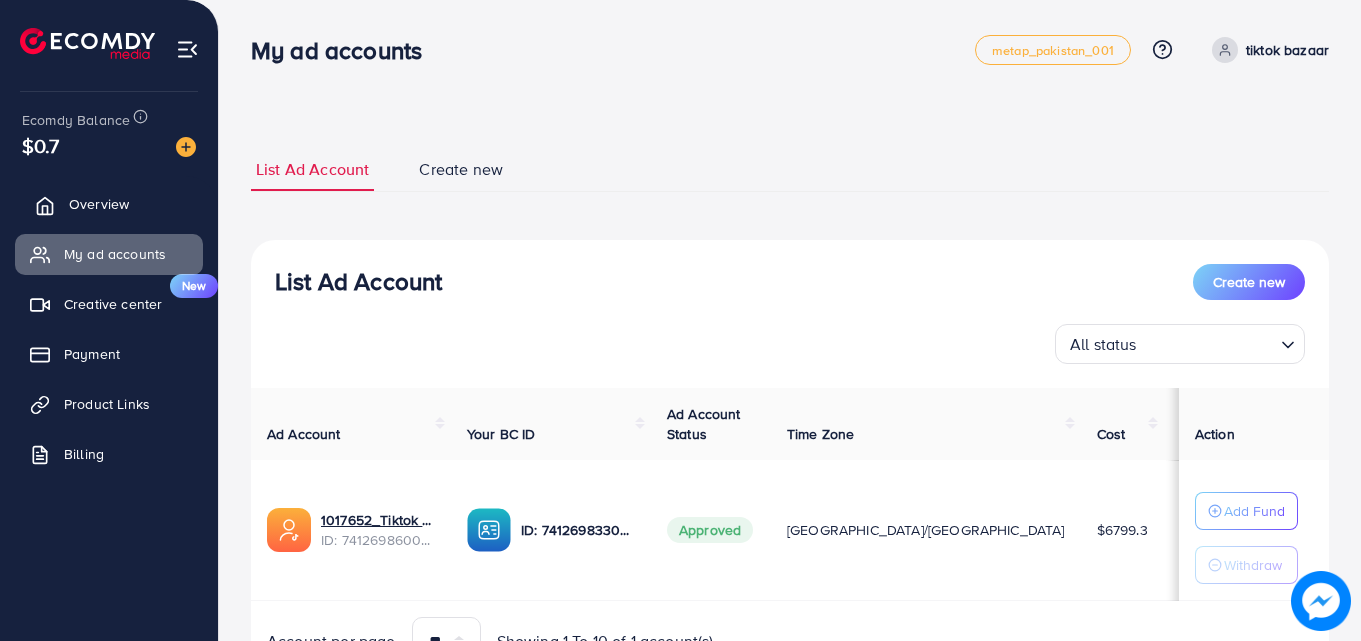 click on "Overview" at bounding box center (109, 204) 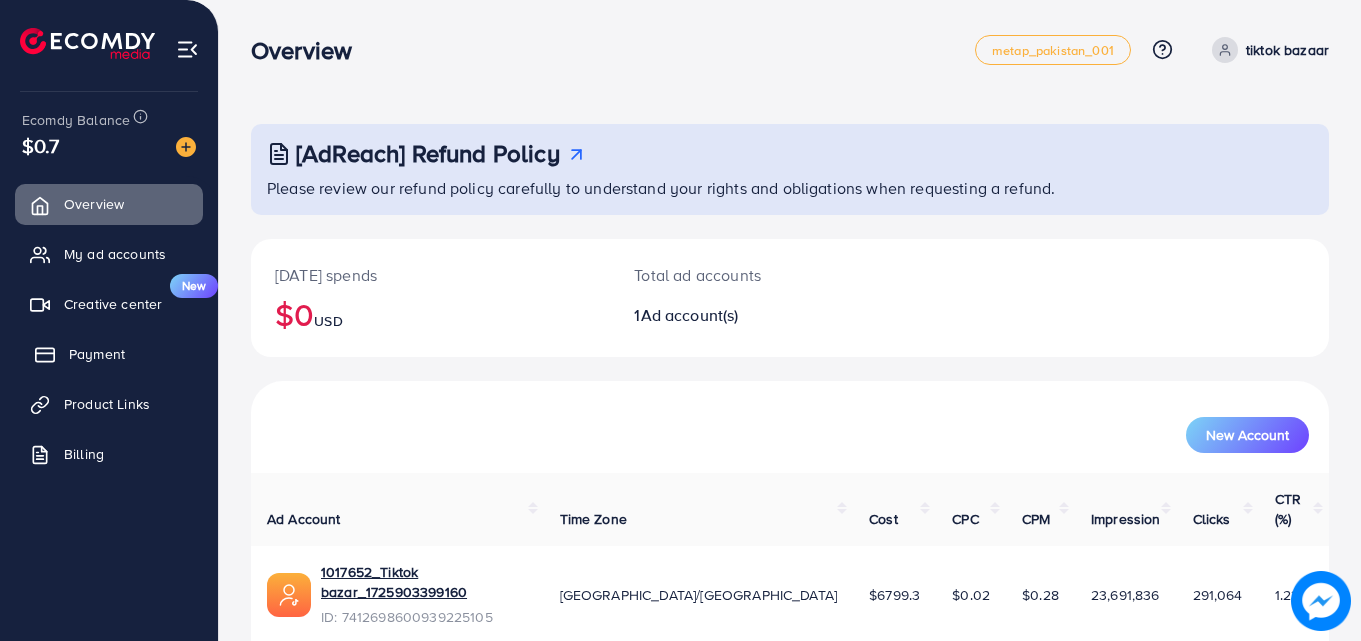 click on "Payment" at bounding box center (97, 354) 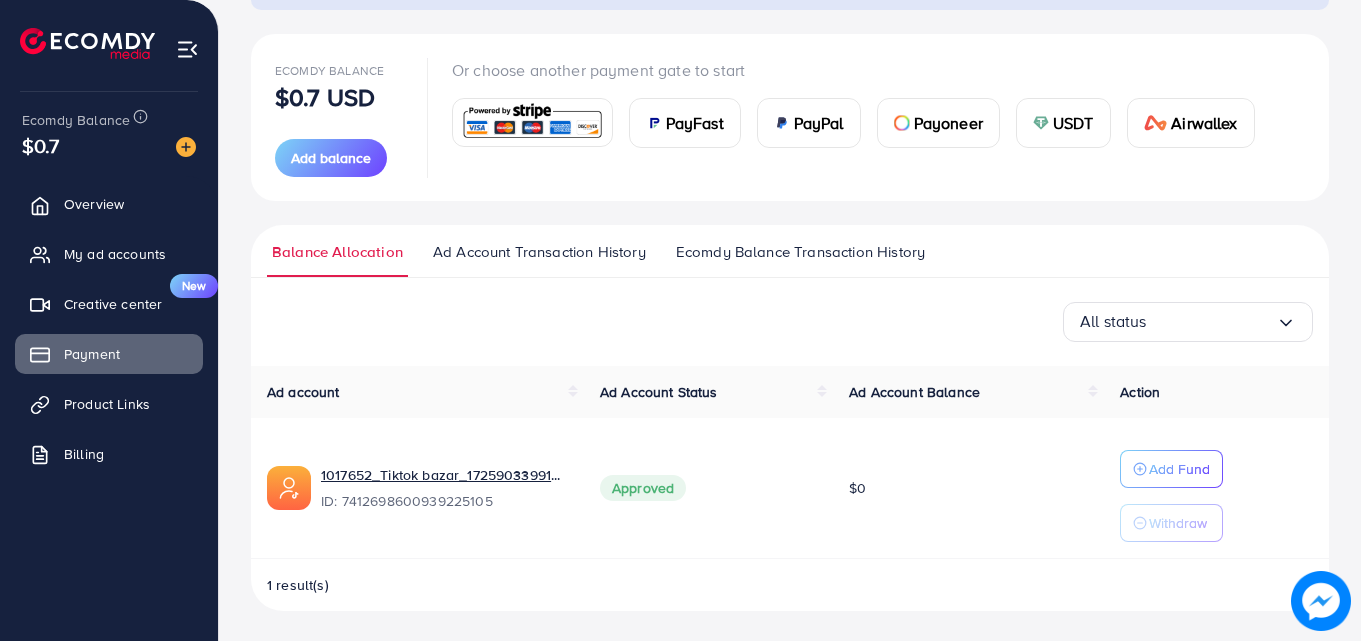 scroll, scrollTop: 207, scrollLeft: 0, axis: vertical 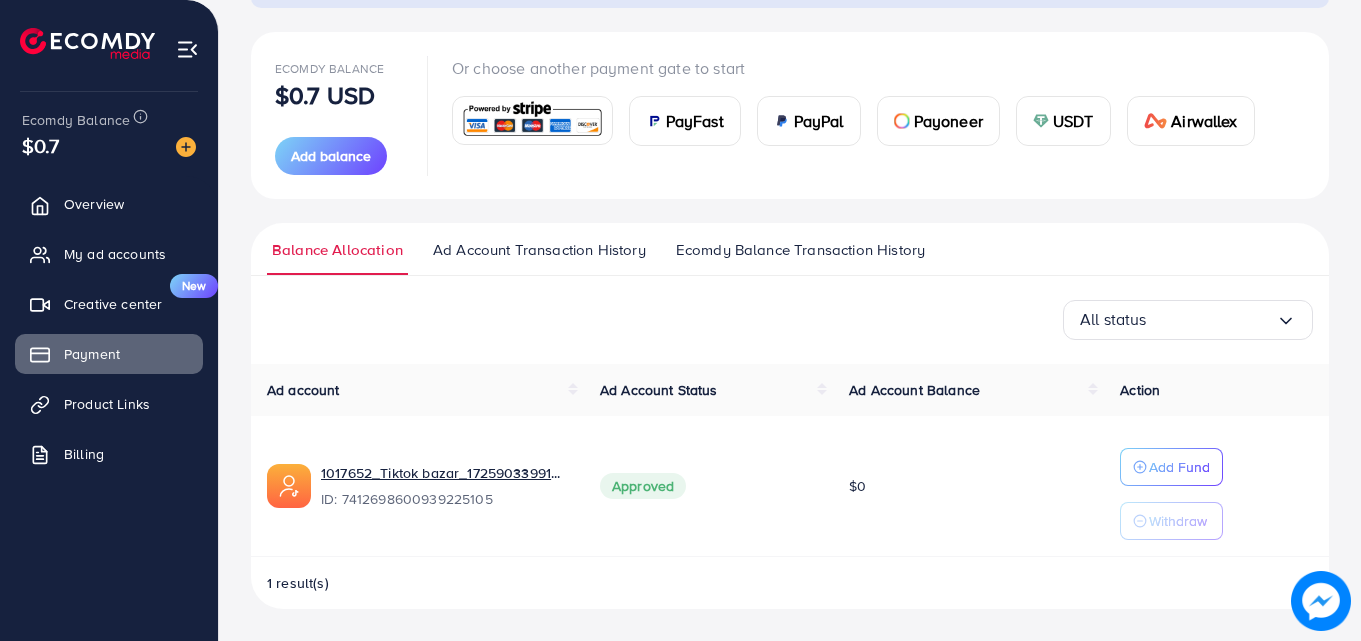 click on "1 result(s)" at bounding box center (298, 583) 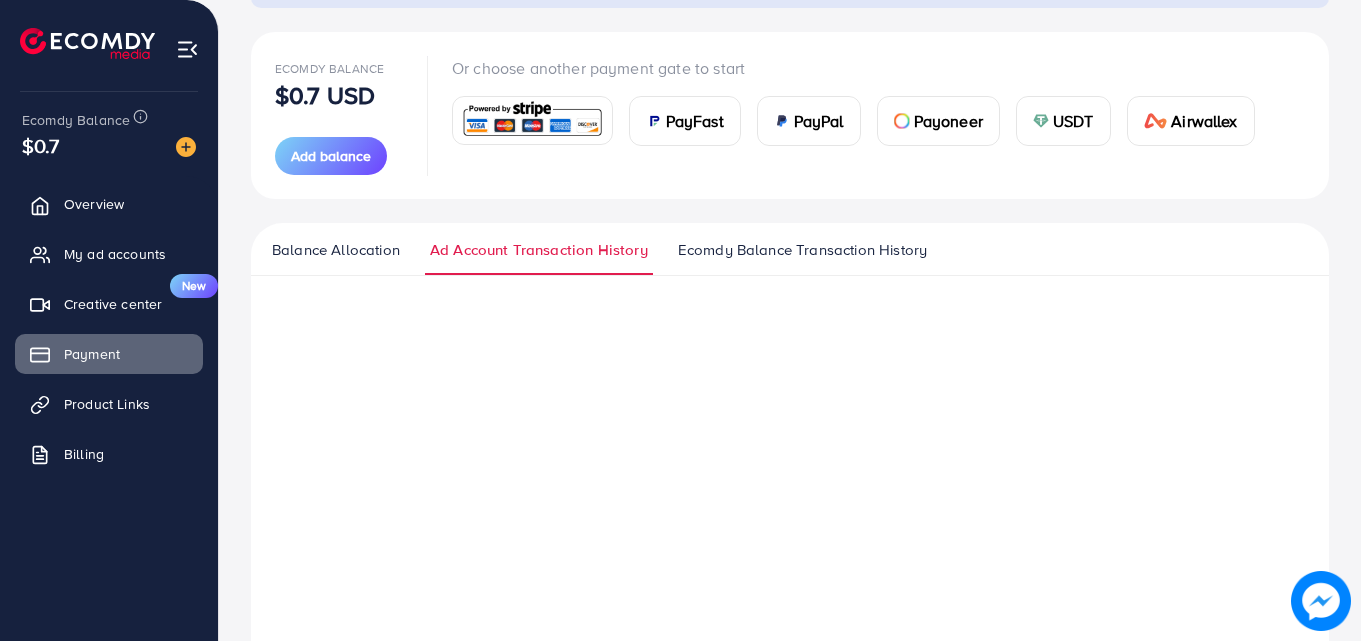 scroll, scrollTop: 0, scrollLeft: 0, axis: both 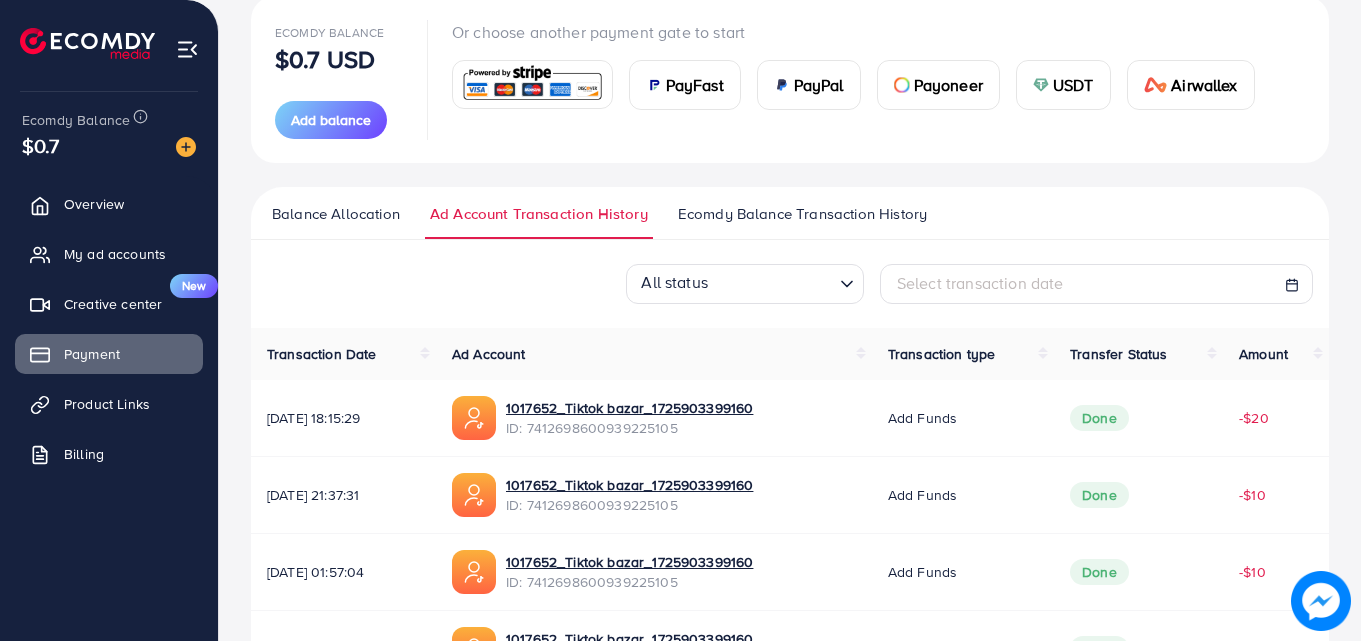 click on "Ecomdy Balance Transaction History" at bounding box center [802, 214] 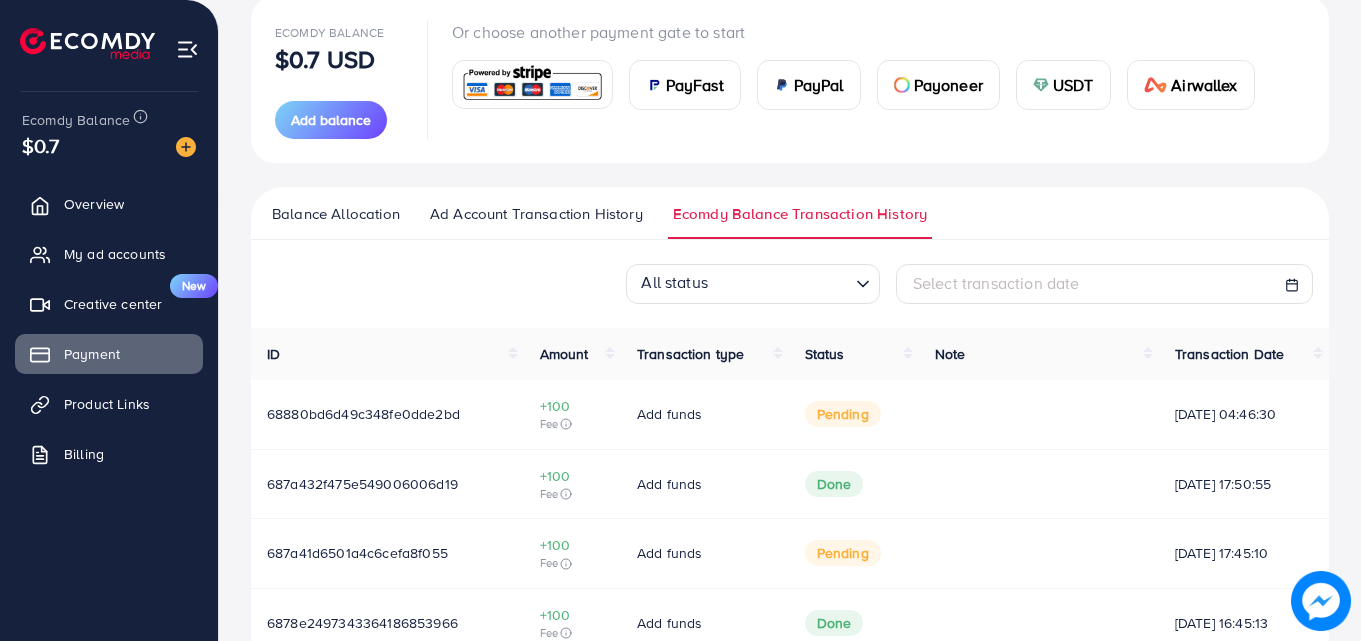 scroll, scrollTop: 0, scrollLeft: 0, axis: both 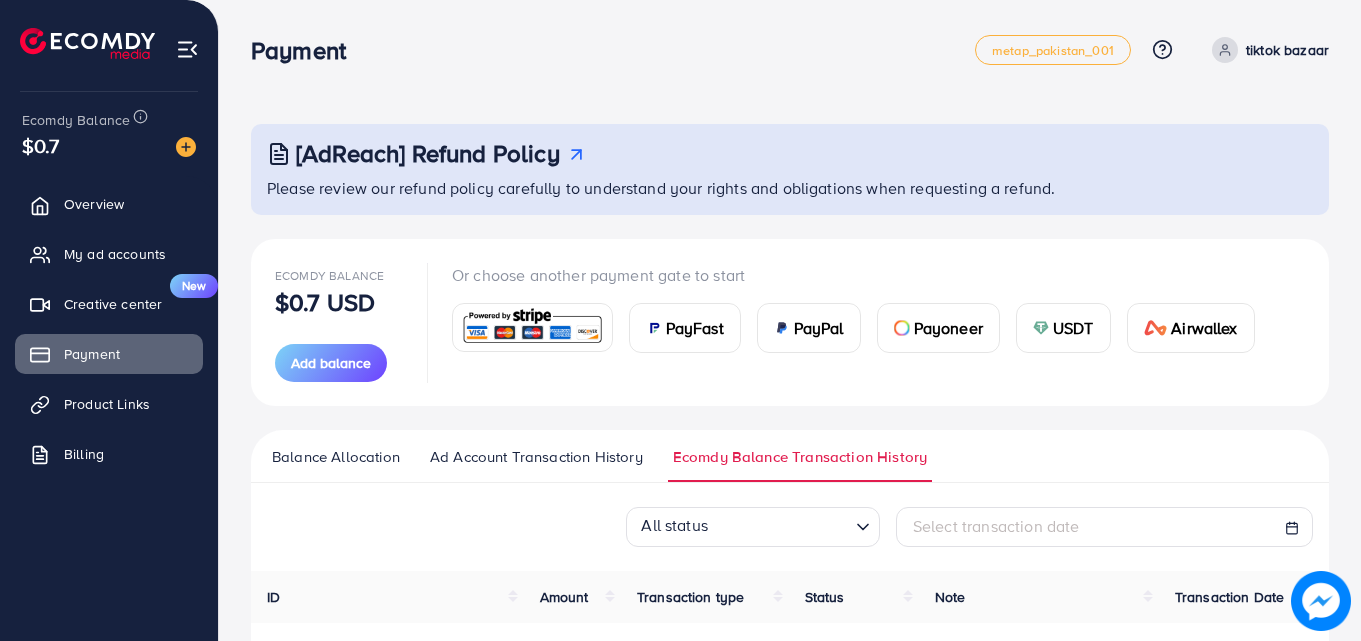 drag, startPoint x: 1360, startPoint y: 50, endPoint x: 1365, endPoint y: 159, distance: 109.11462 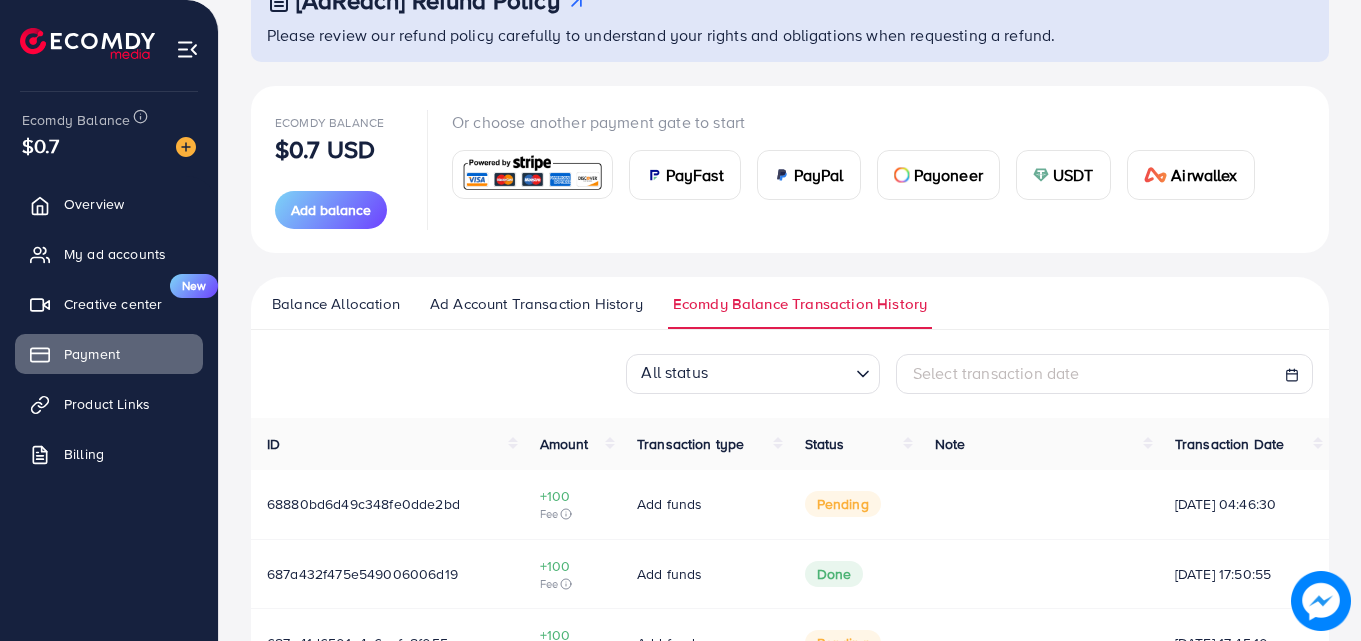 scroll, scrollTop: 198, scrollLeft: 0, axis: vertical 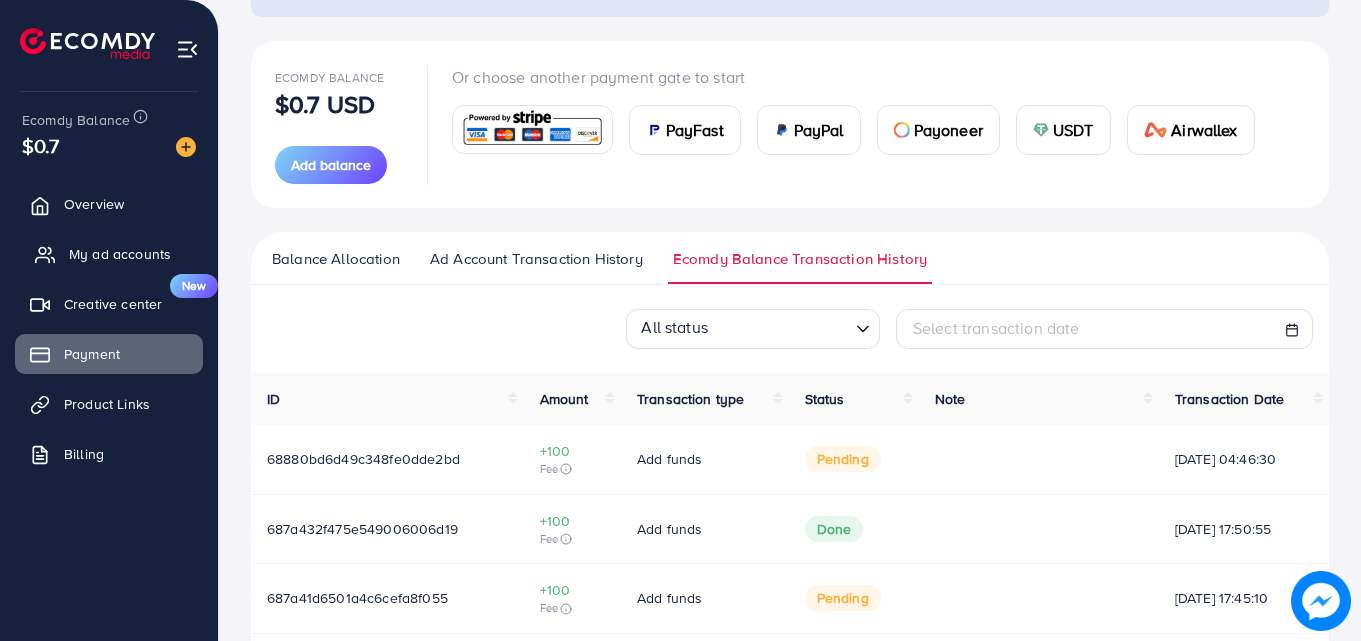 click on "My ad accounts" at bounding box center (109, 254) 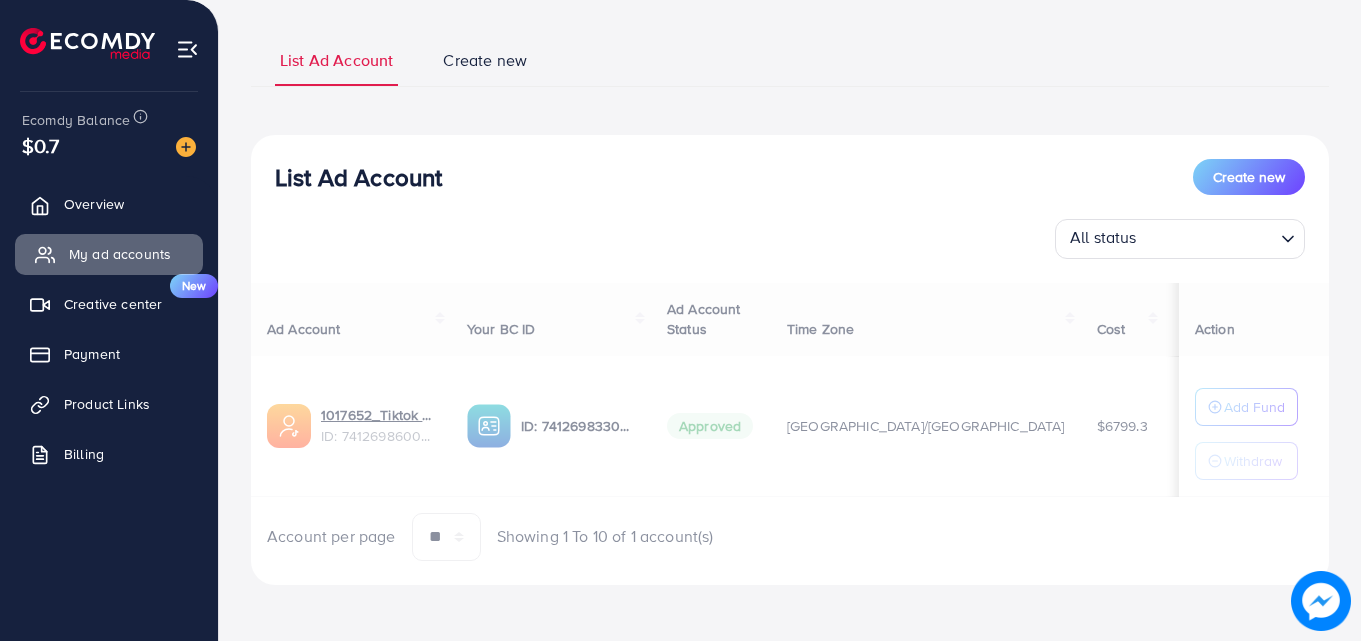 scroll, scrollTop: 0, scrollLeft: 0, axis: both 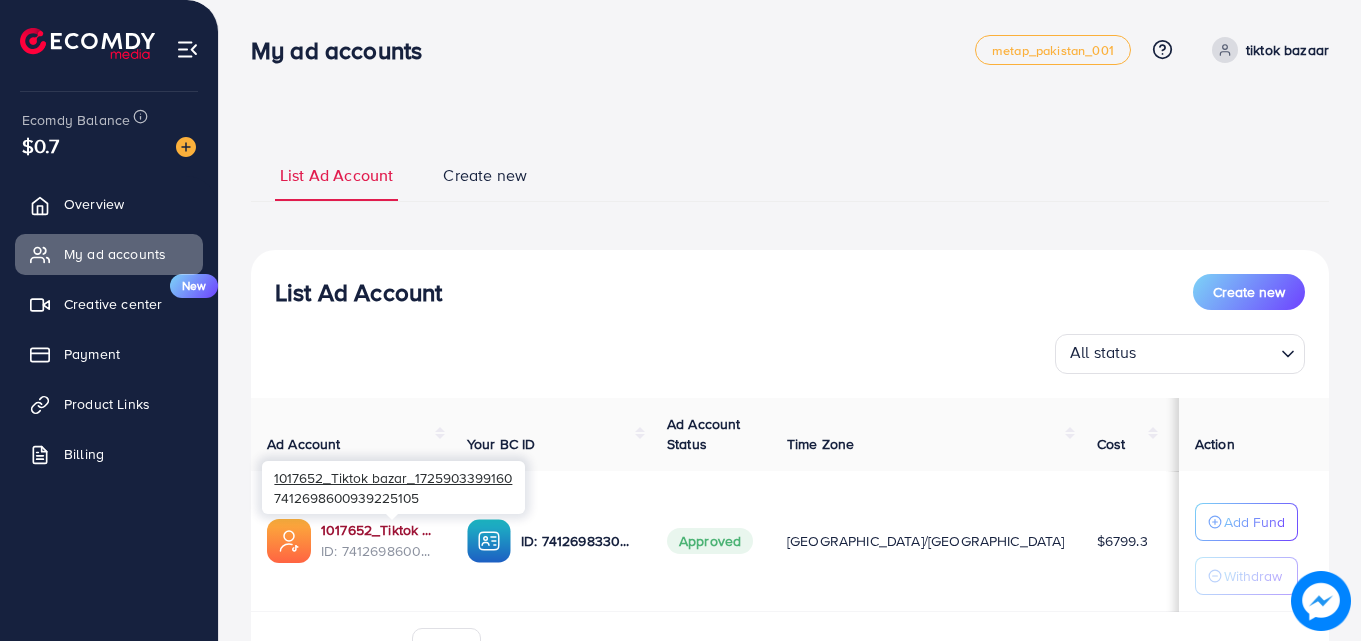 click on "1017652_Tiktok bazar_1725903399160" at bounding box center [378, 530] 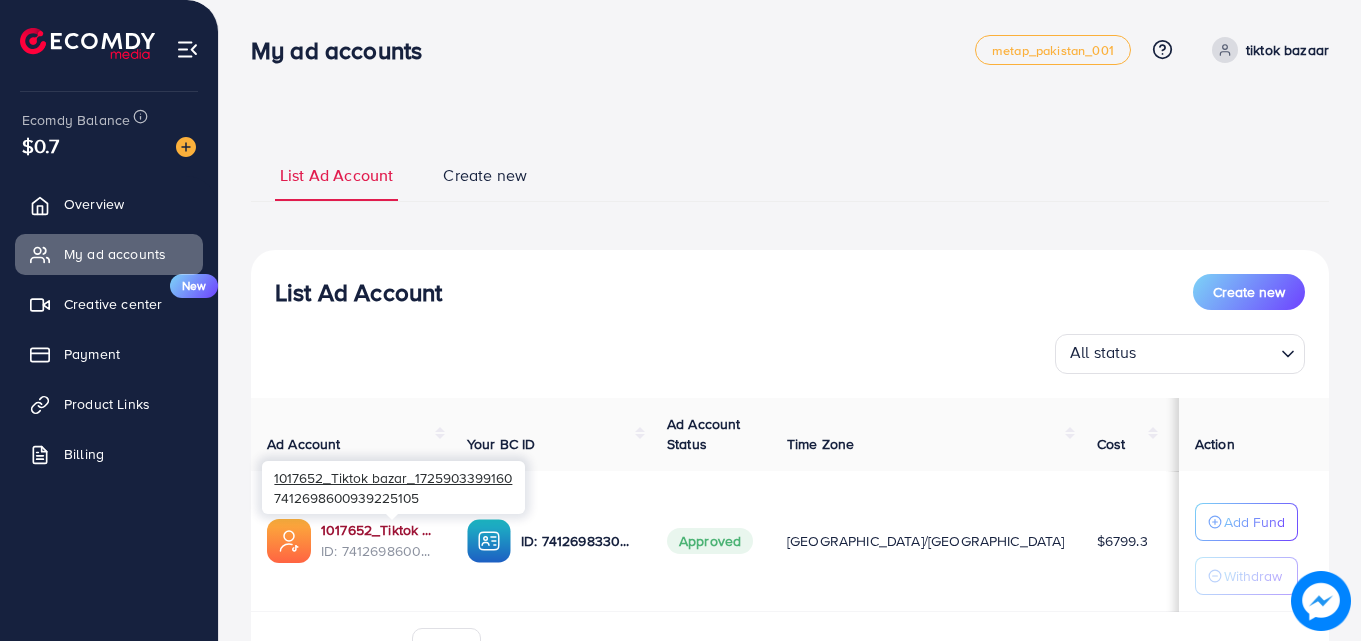 click on "1017652_Tiktok bazar_1725903399160" at bounding box center [378, 530] 